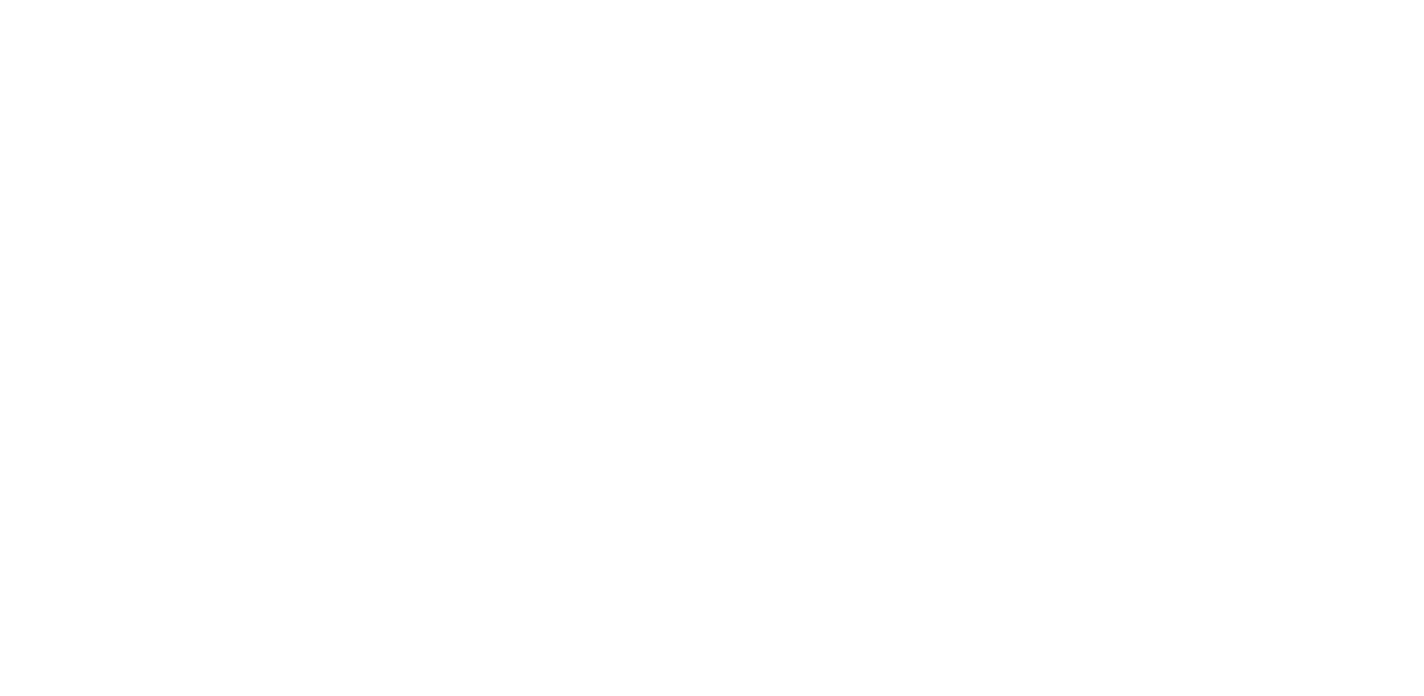 scroll, scrollTop: 0, scrollLeft: 0, axis: both 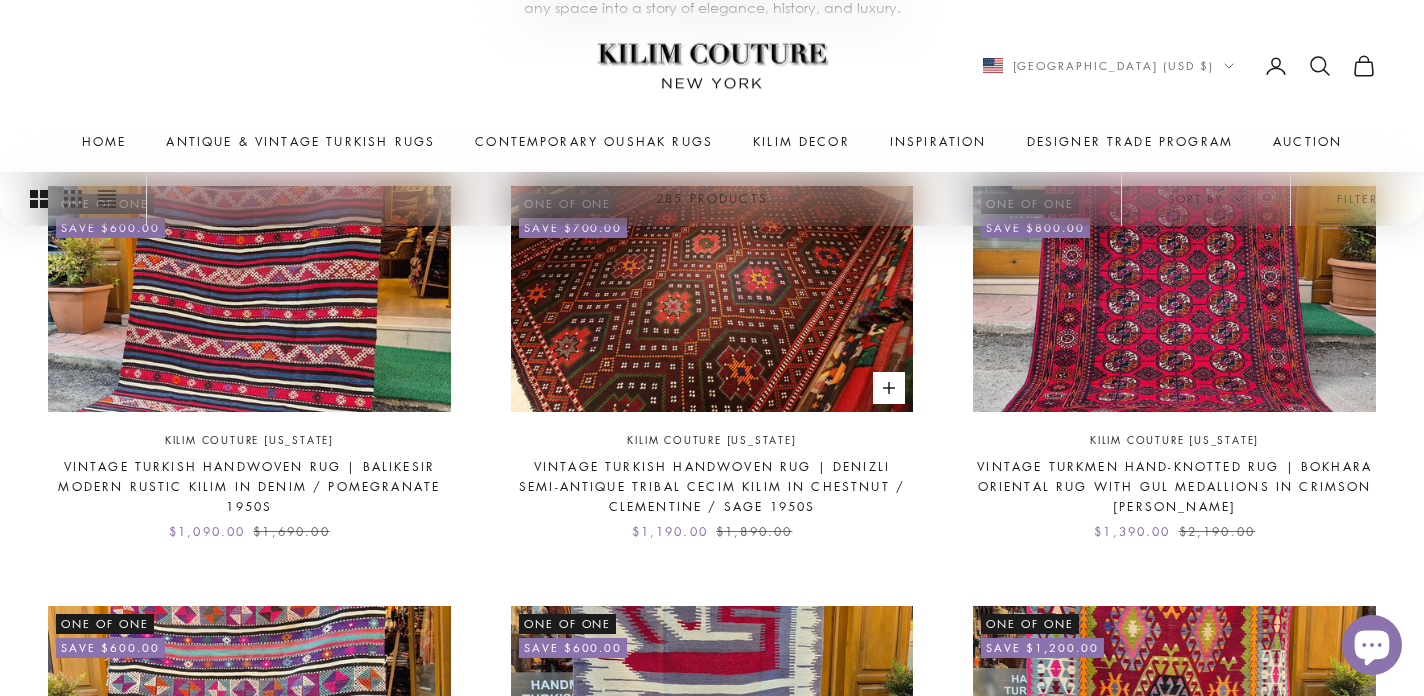 click at bounding box center [712, 299] 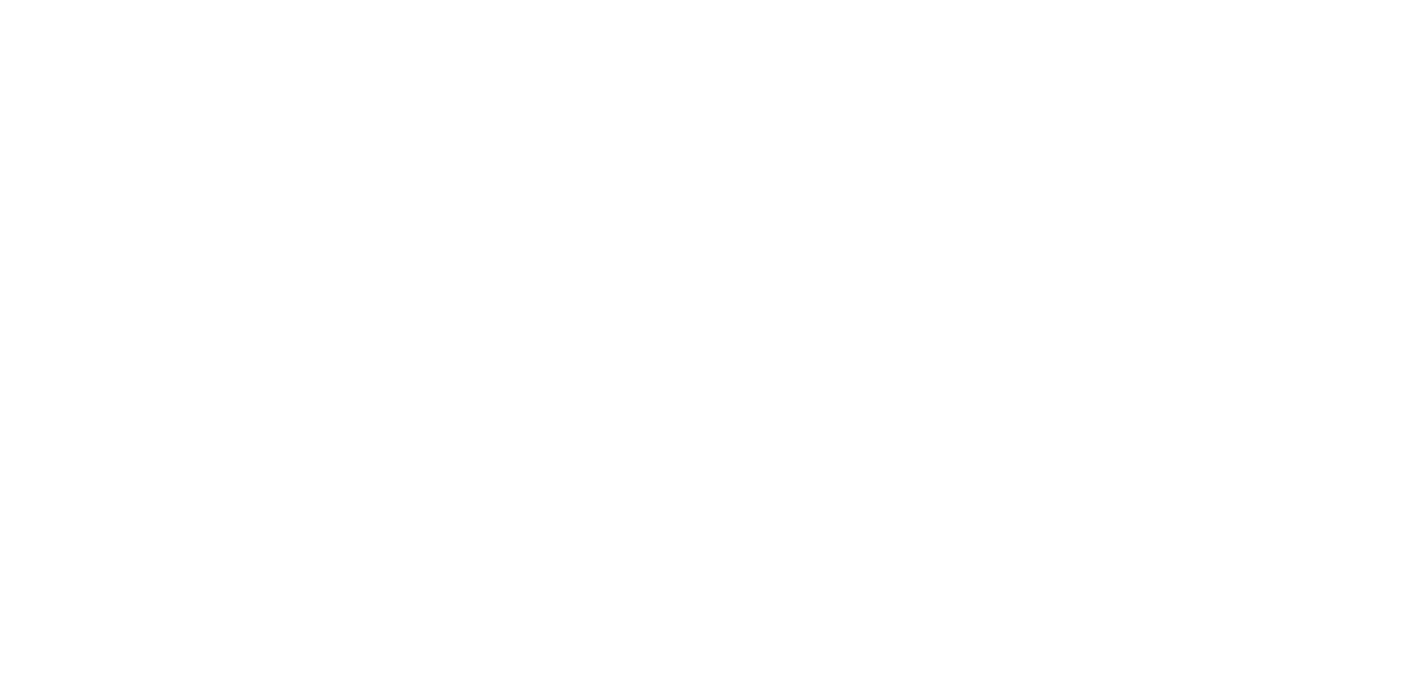 scroll, scrollTop: 0, scrollLeft: 0, axis: both 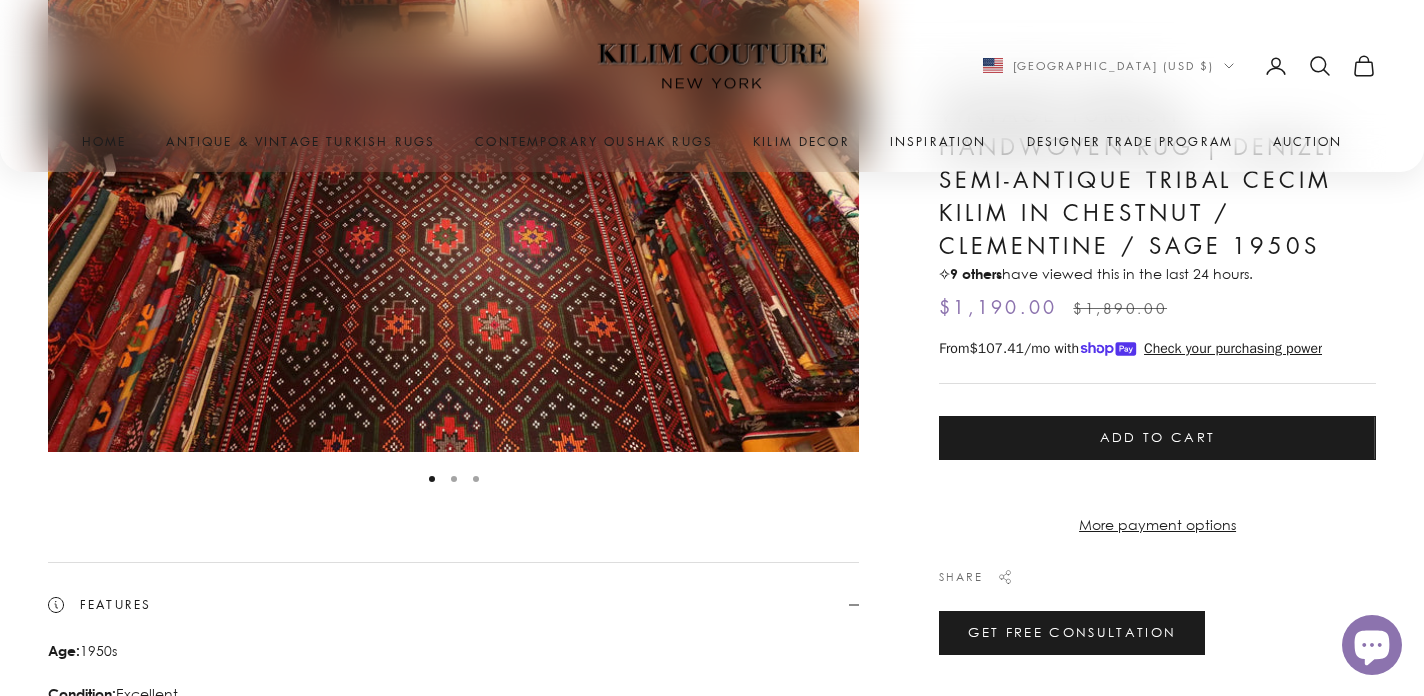 click on "Add to cart" at bounding box center (1157, 438) 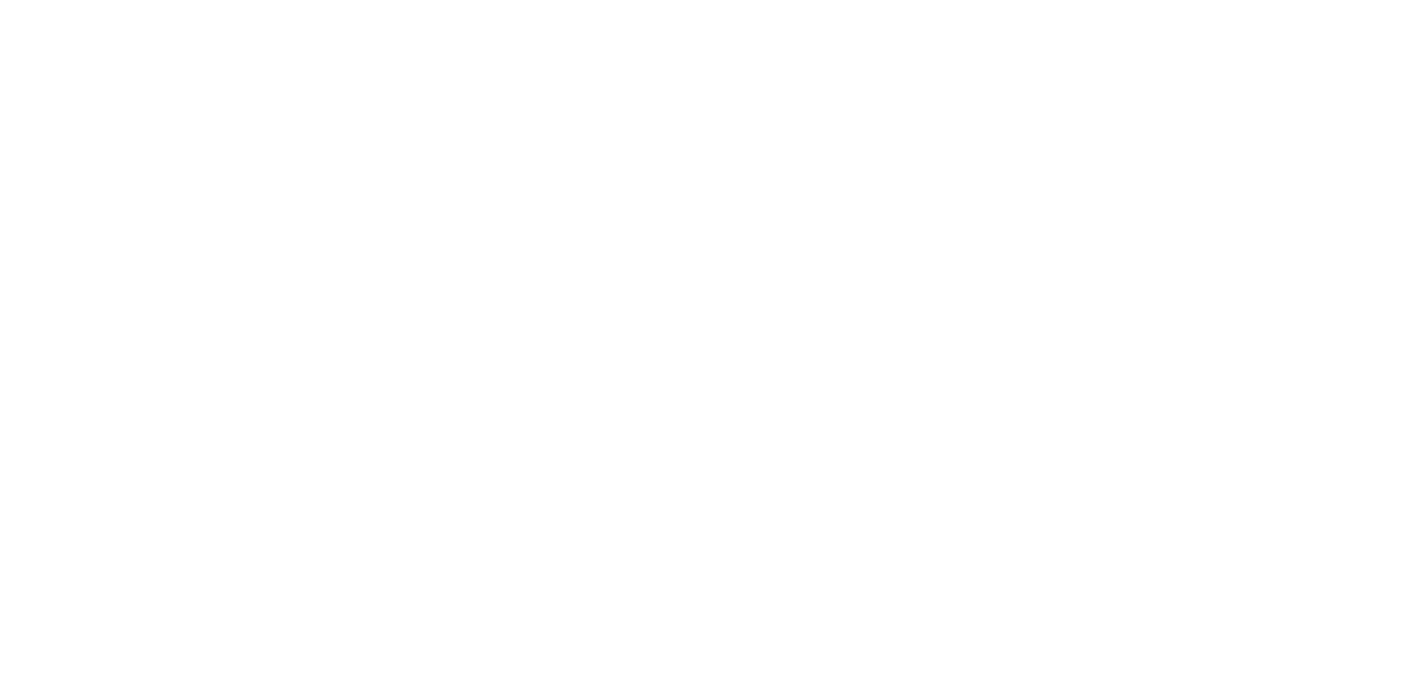 scroll, scrollTop: 0, scrollLeft: 0, axis: both 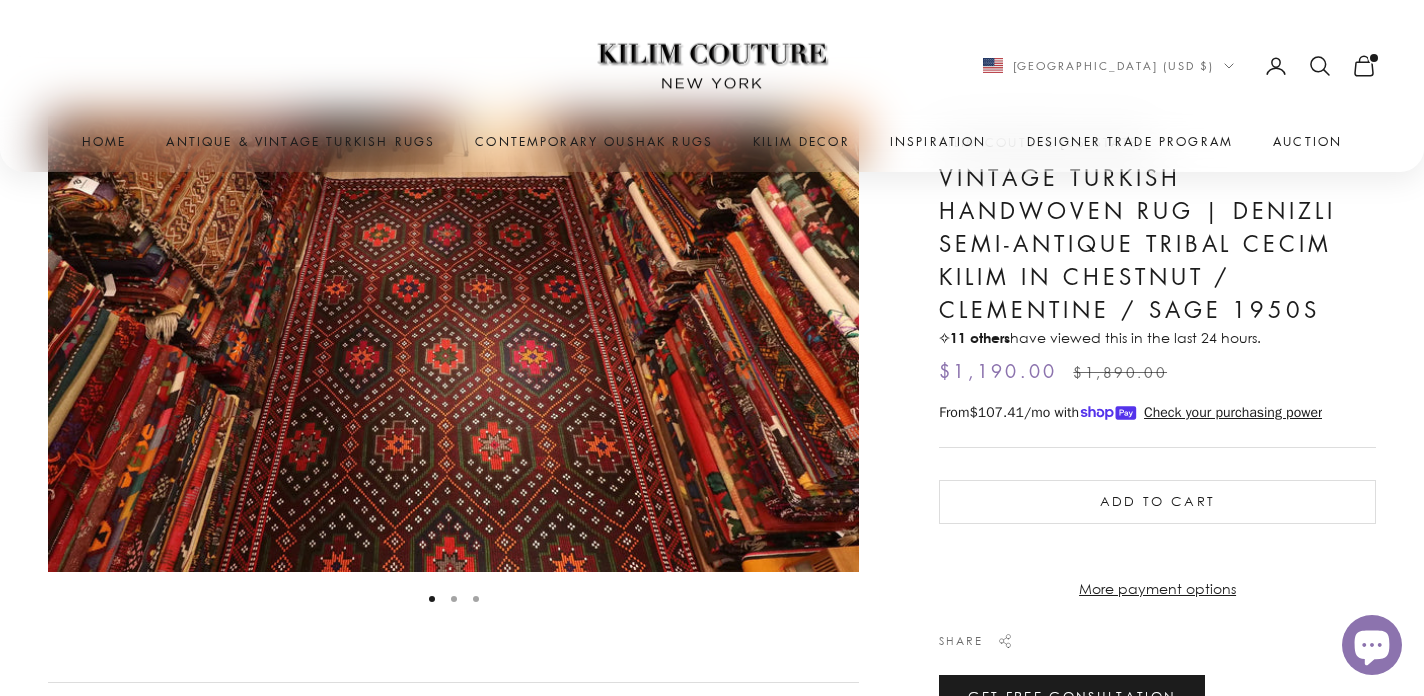click 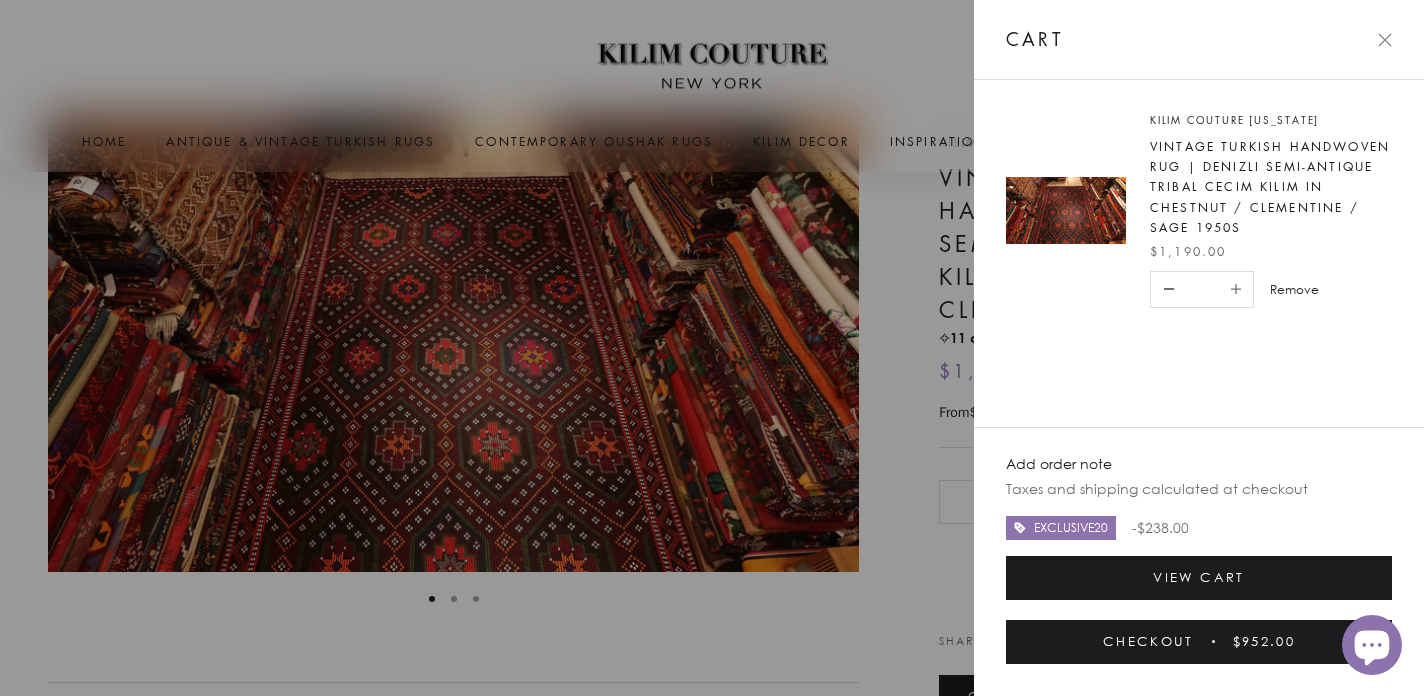 click on "Remove" at bounding box center [1294, 290] 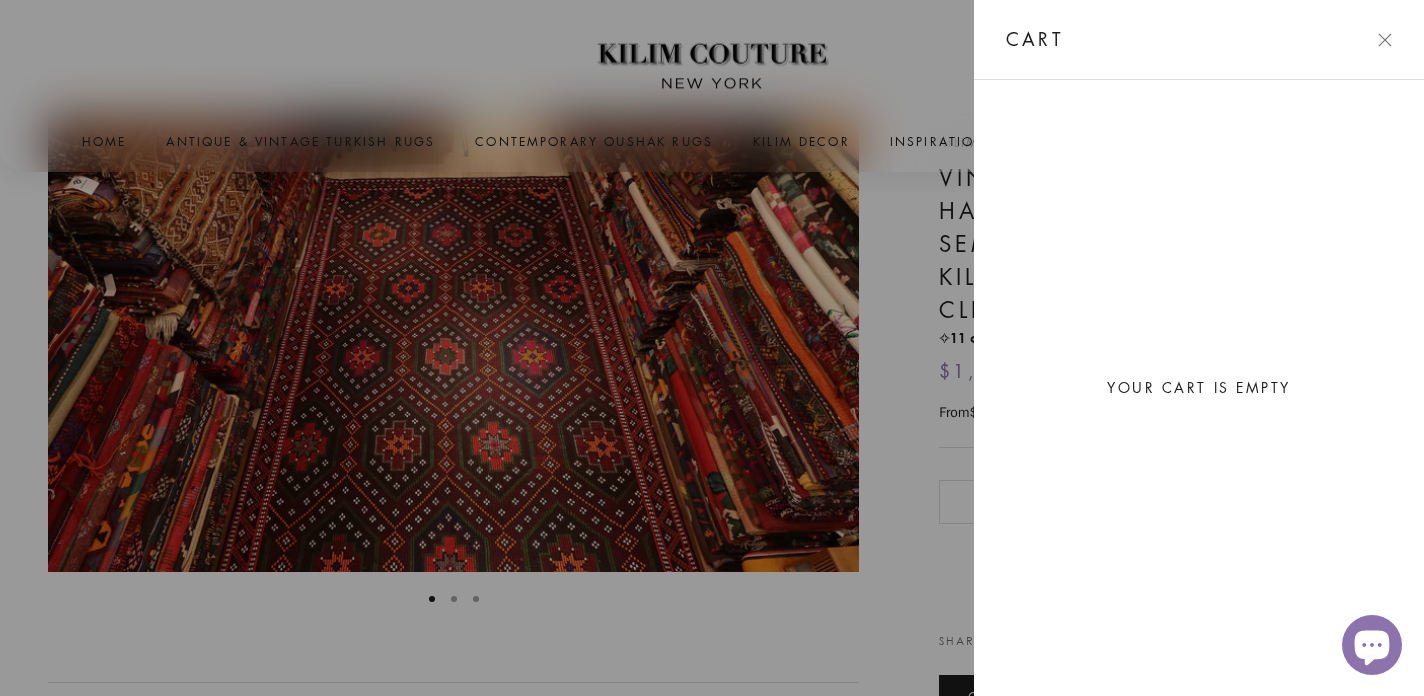 click at bounding box center [712, 348] 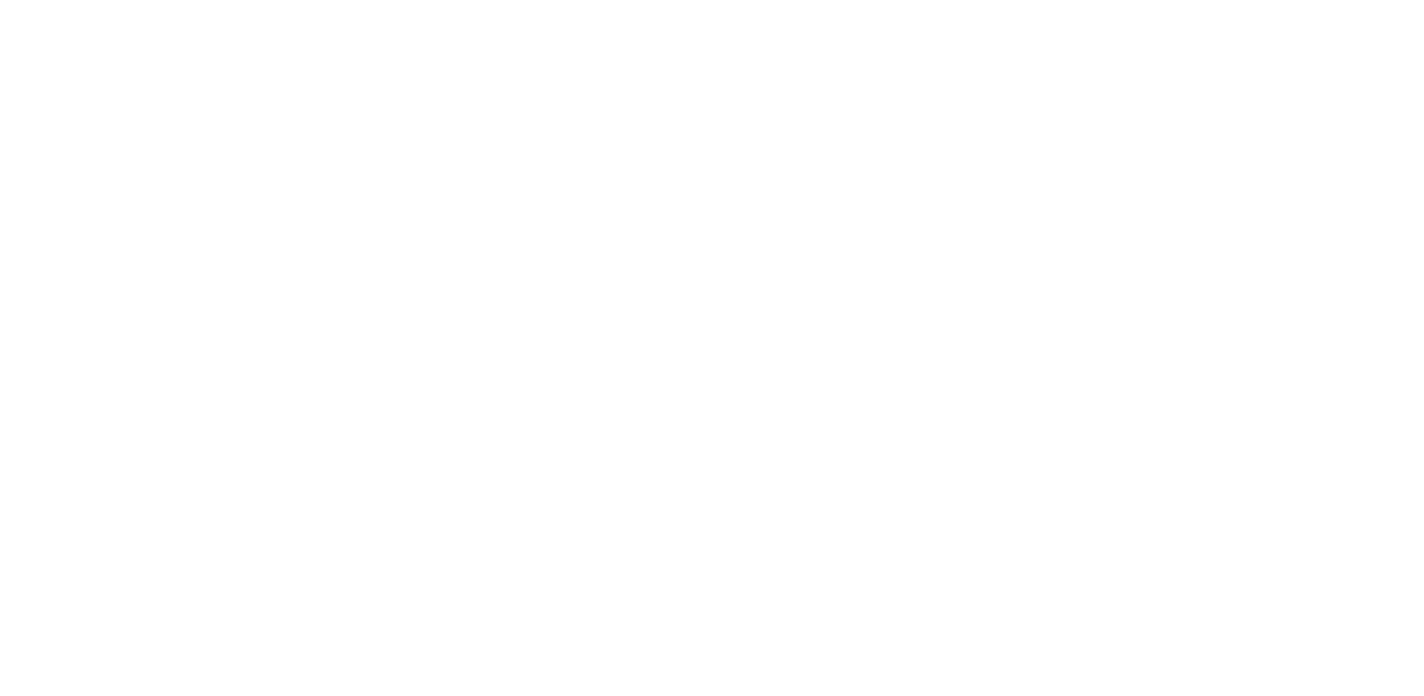 scroll, scrollTop: 0, scrollLeft: 0, axis: both 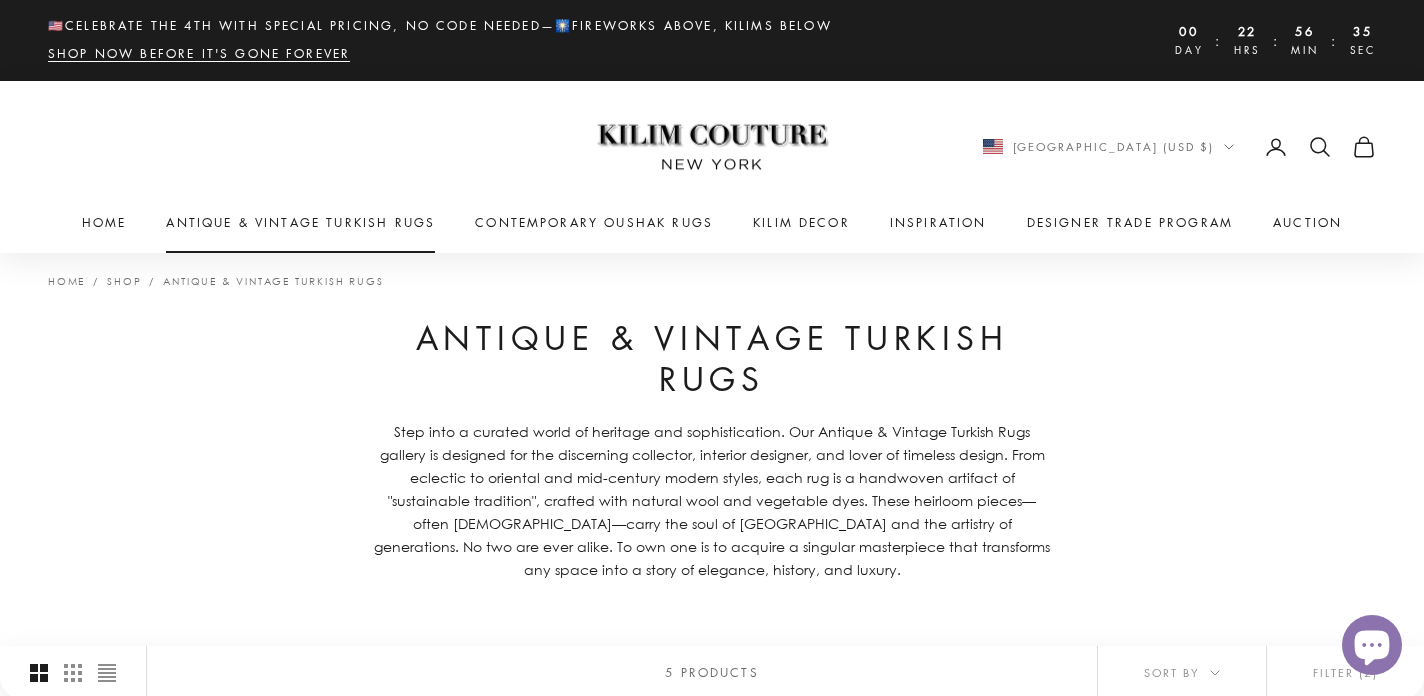 click on "Antique & Vintage Turkish Rugs" at bounding box center (300, 223) 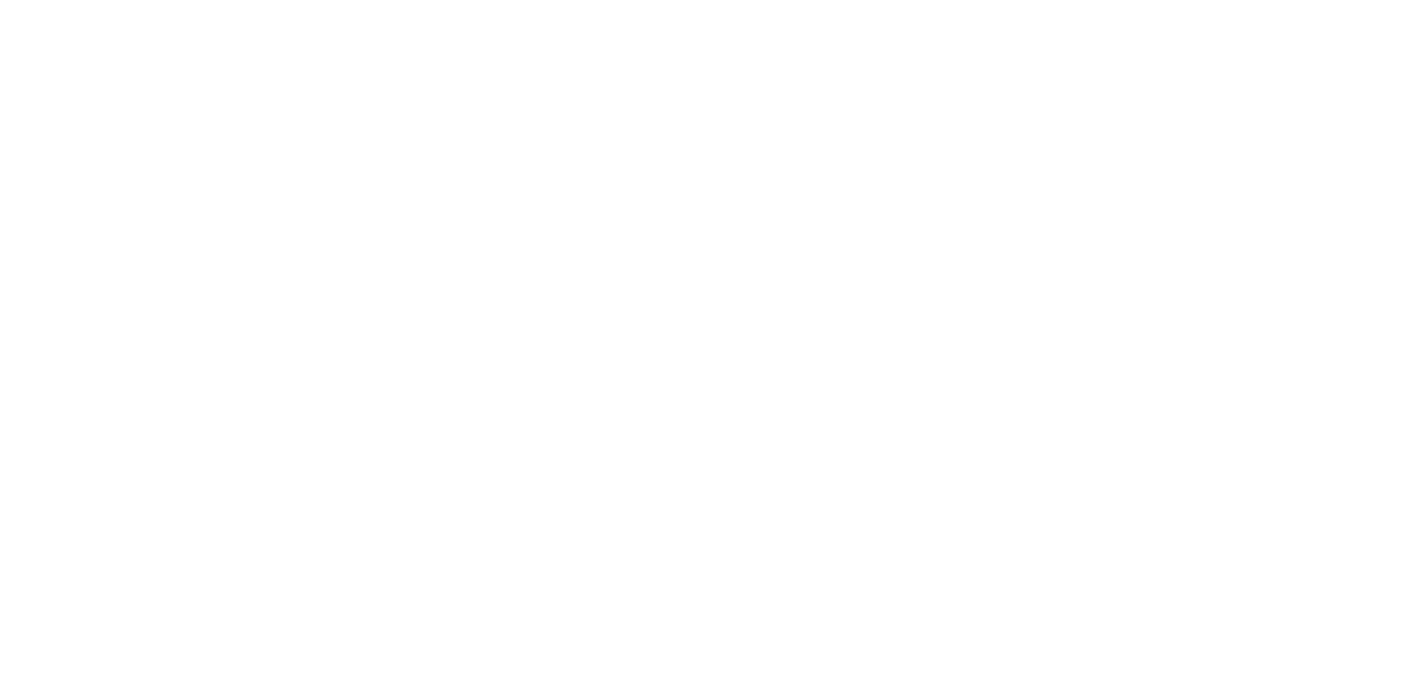 scroll, scrollTop: 0, scrollLeft: 0, axis: both 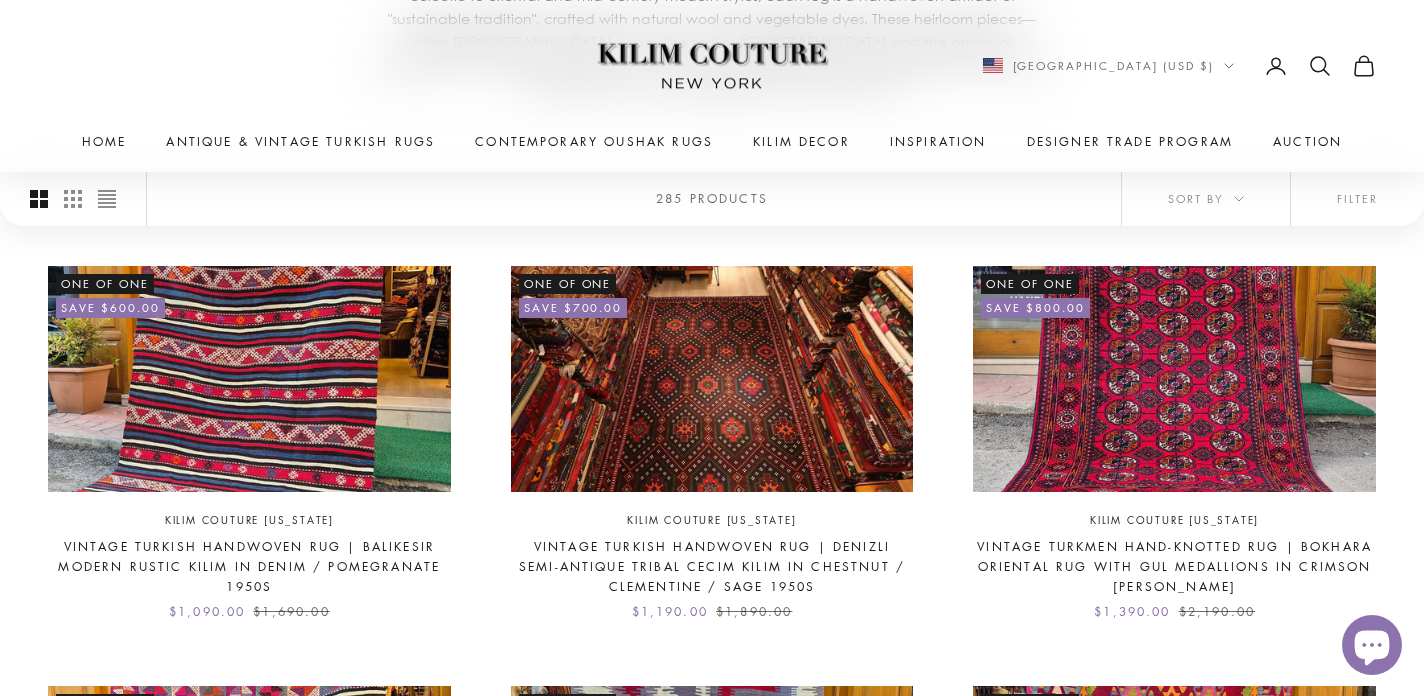 click on "Kilim Couture [US_STATE]" at bounding box center (712, 66) 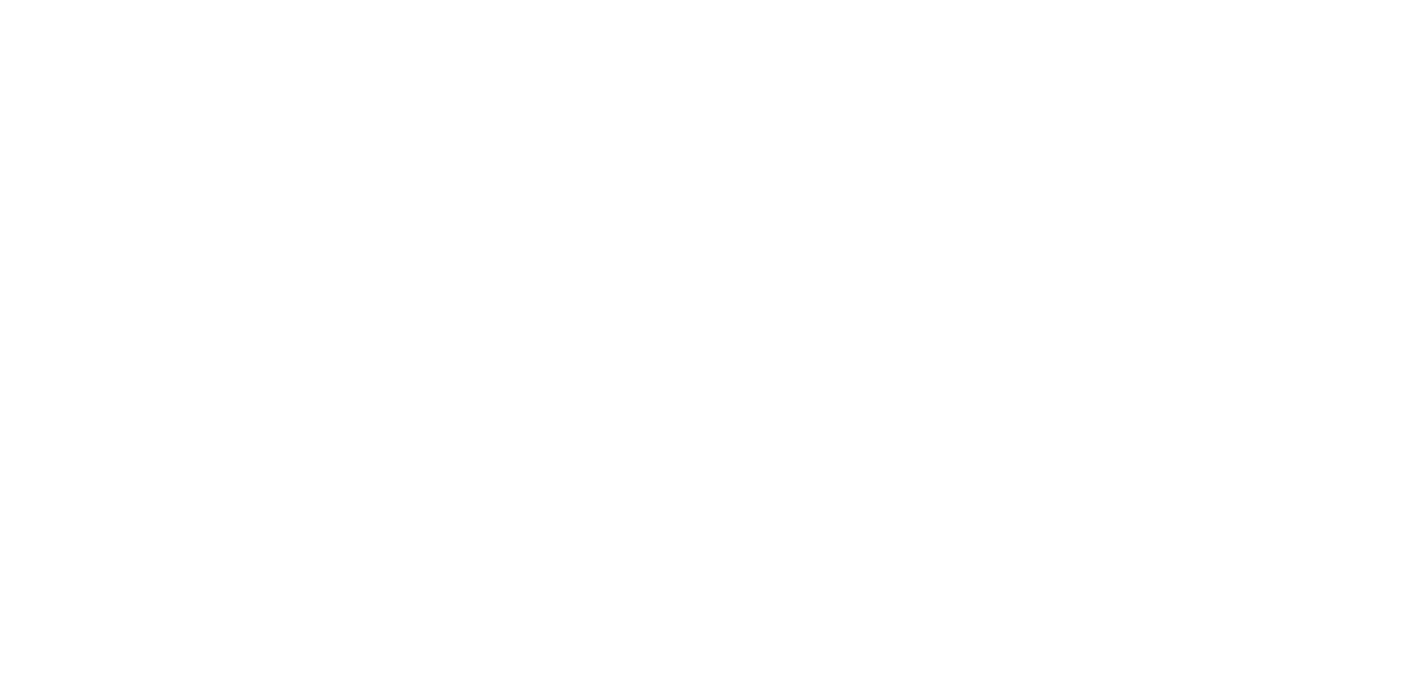 scroll, scrollTop: 0, scrollLeft: 0, axis: both 